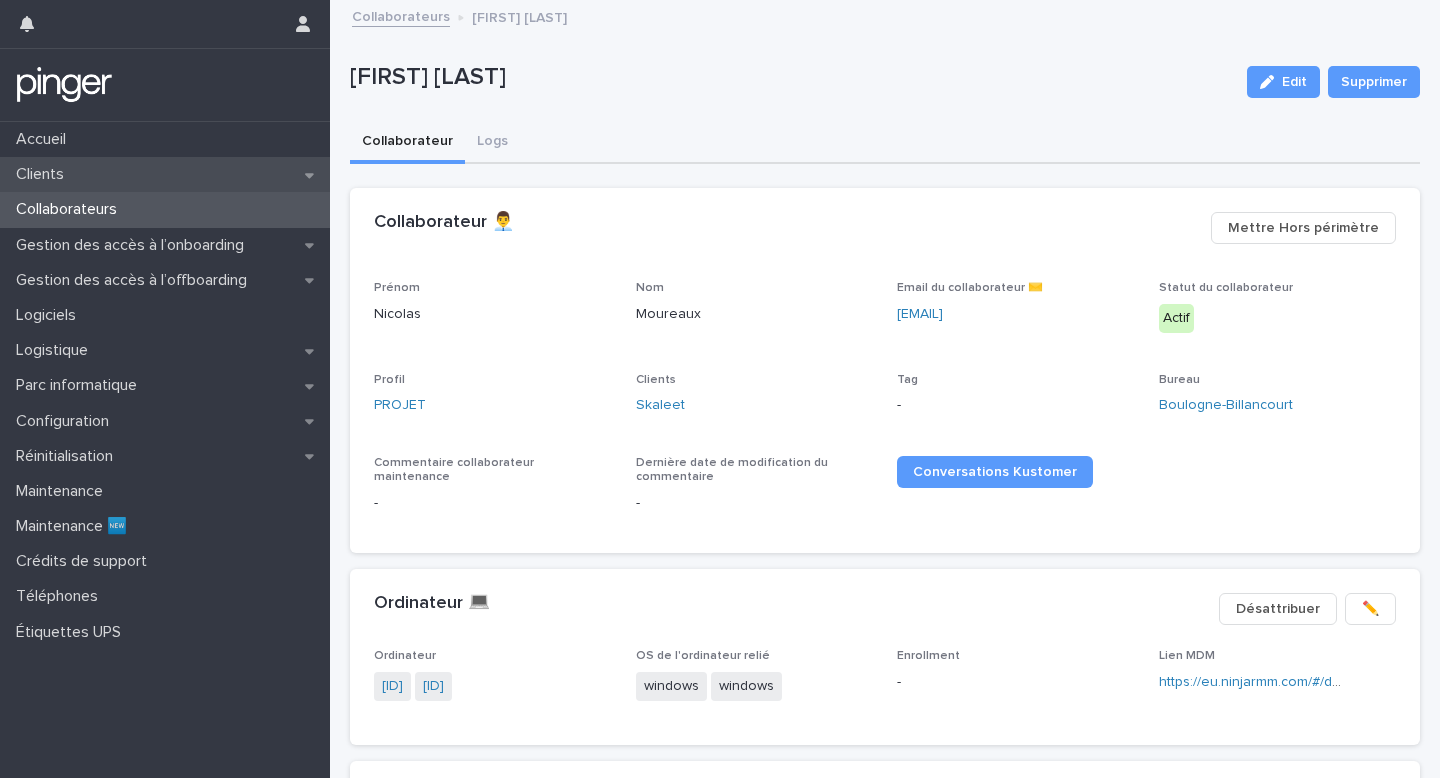 scroll, scrollTop: 0, scrollLeft: 0, axis: both 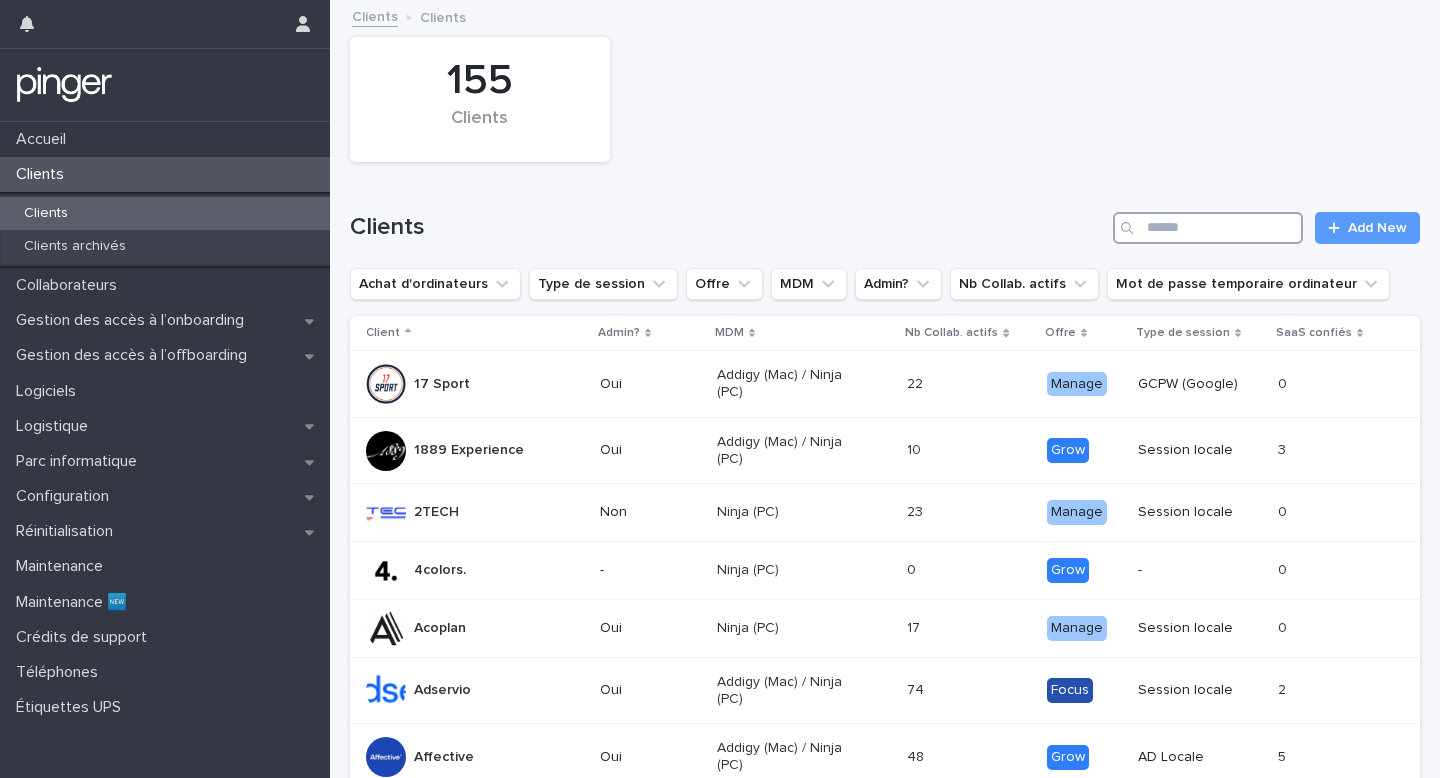 click at bounding box center (1208, 228) 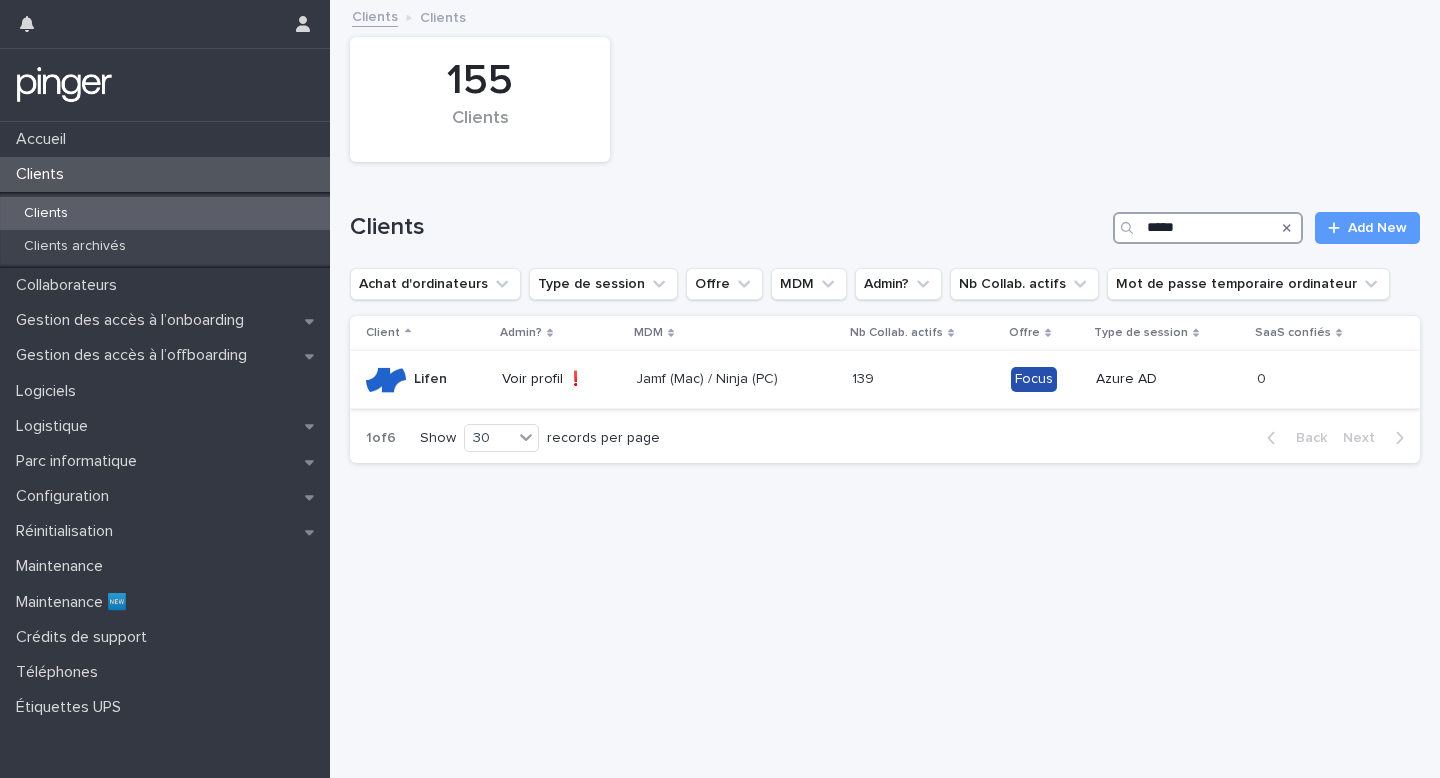 type on "*****" 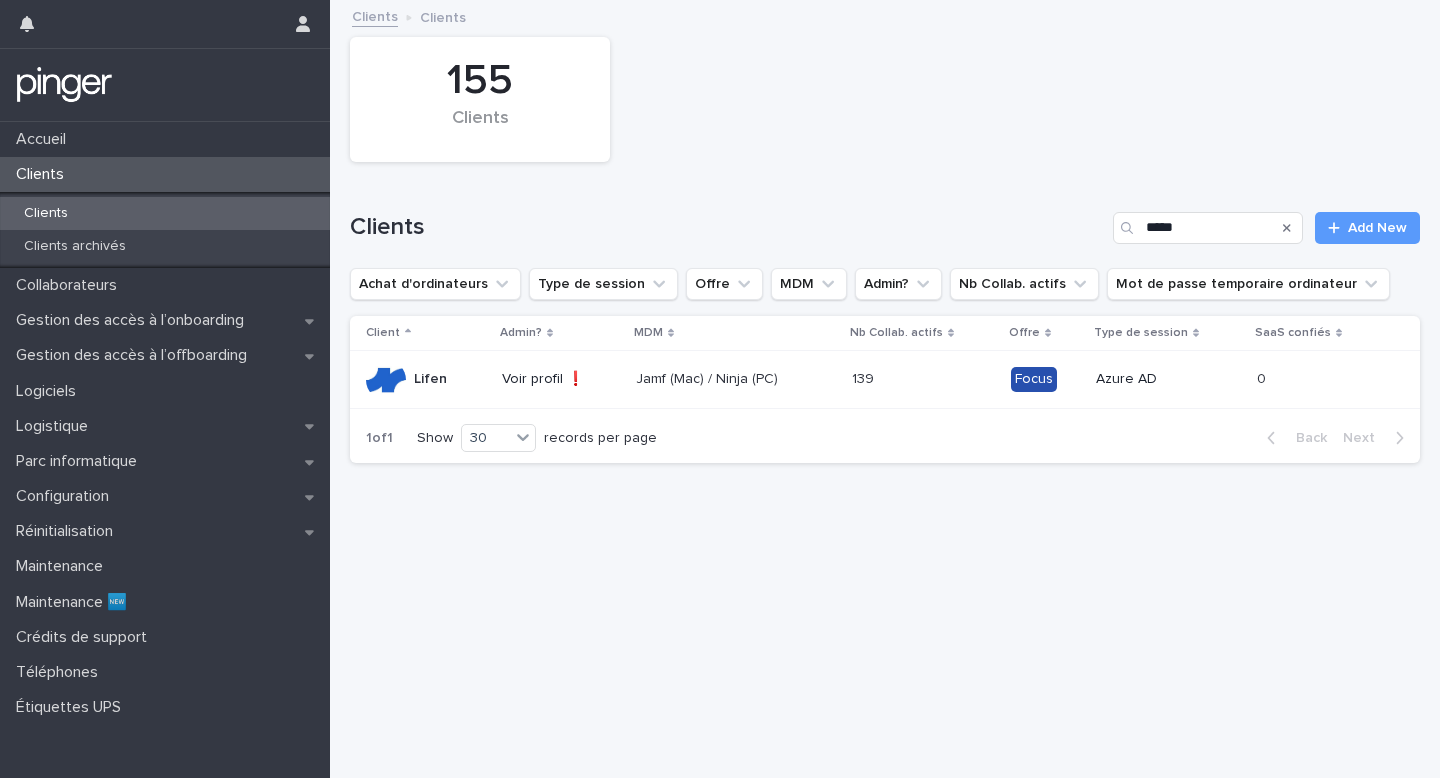 click on "Jamf (Mac) / Ninja (PC)" at bounding box center [707, 379] 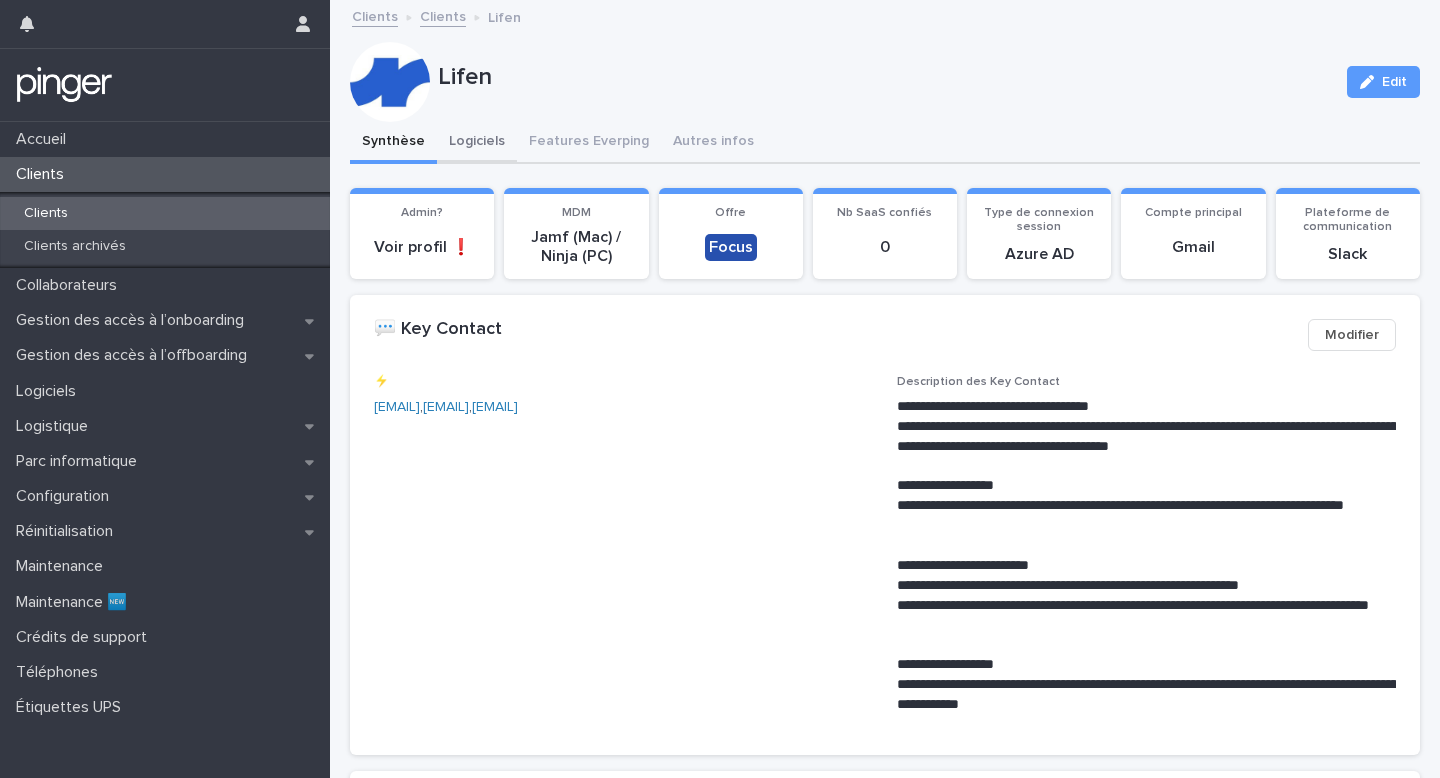 click on "Logiciels" at bounding box center (477, 143) 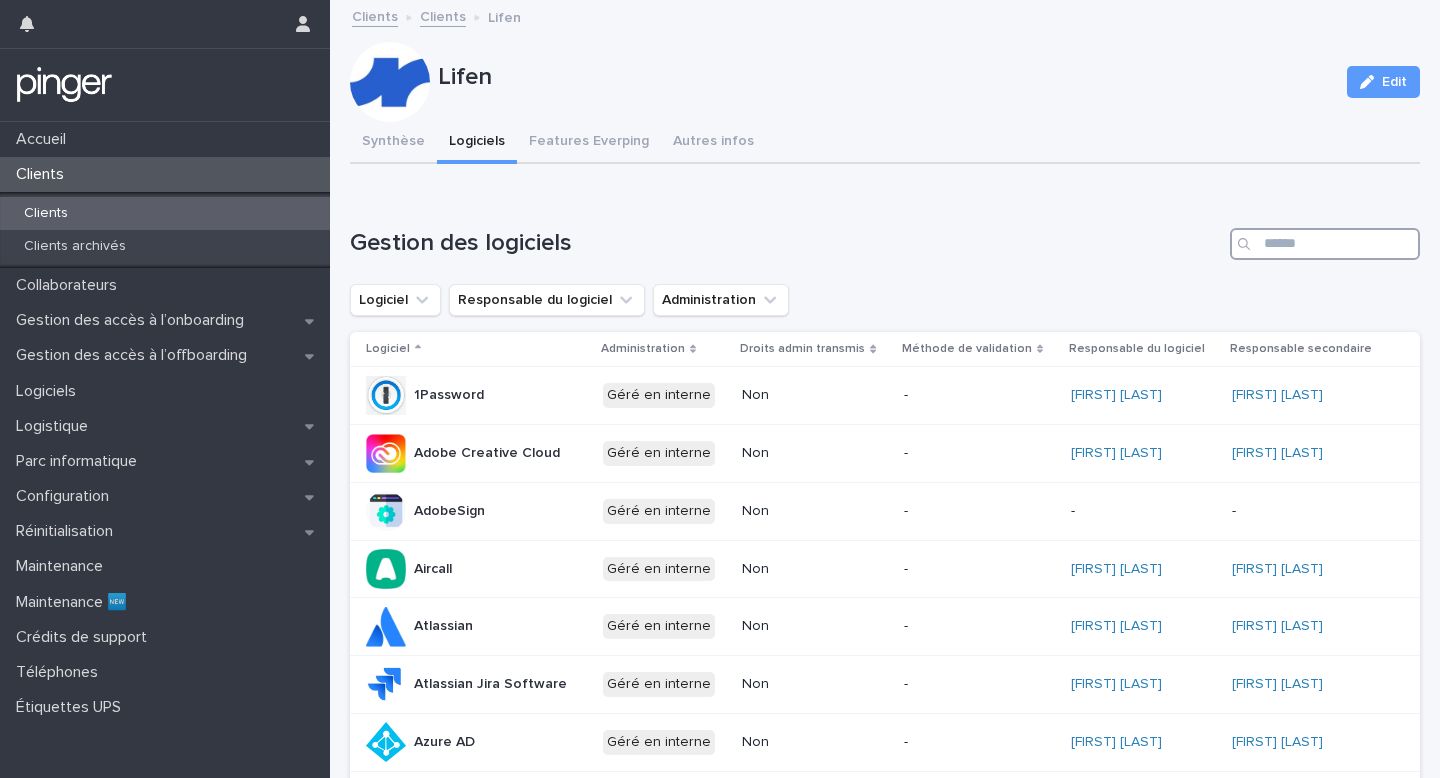 click at bounding box center (1325, 244) 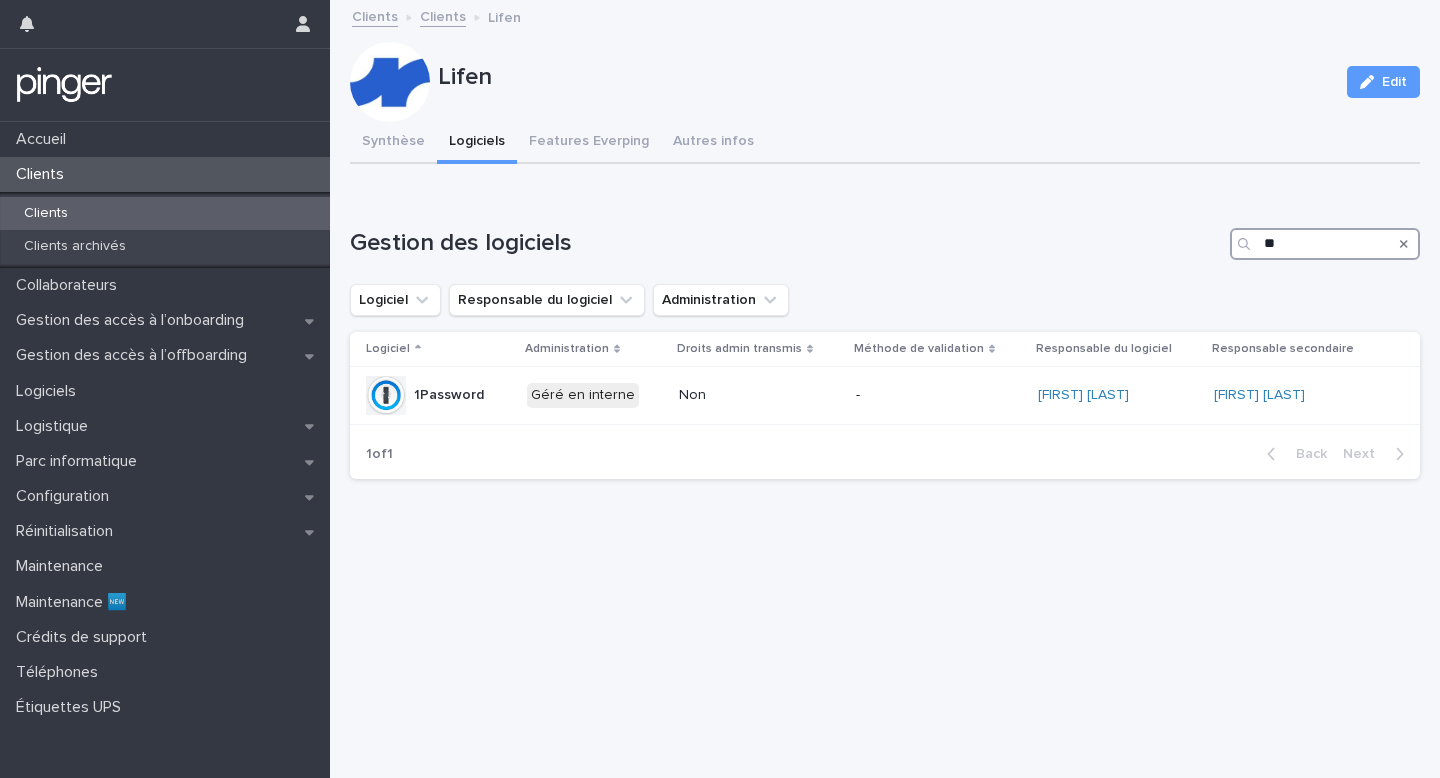 type on "**" 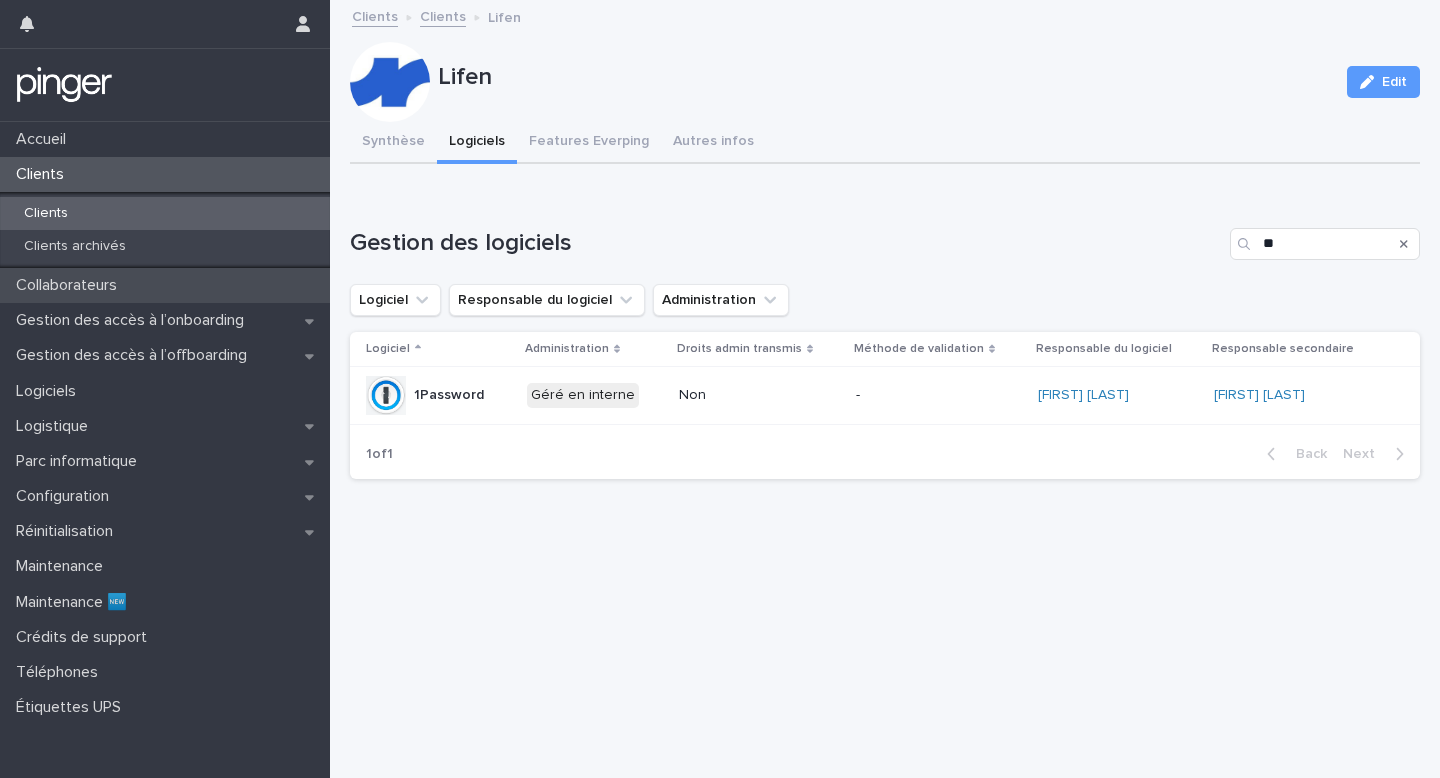 click on "Collaborateurs" at bounding box center [165, 285] 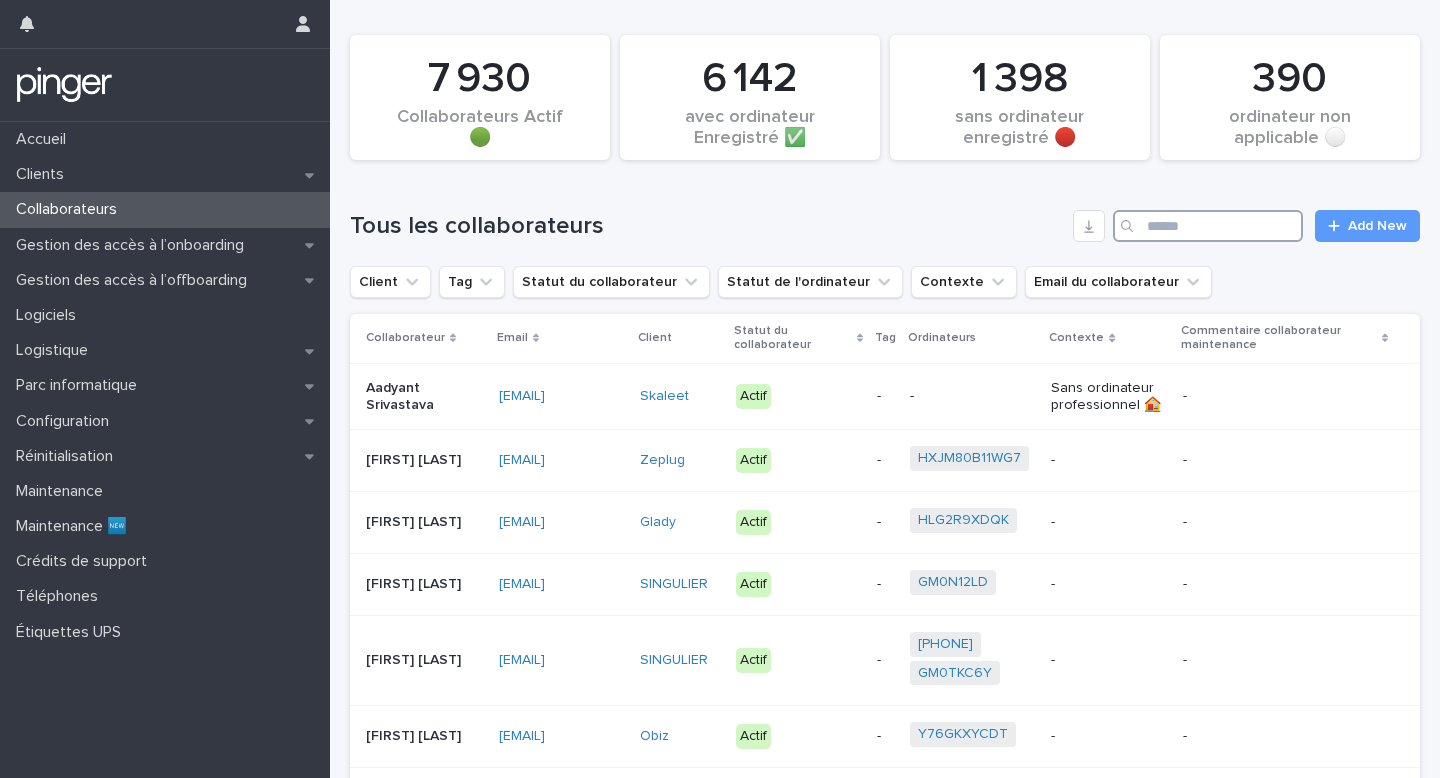 click at bounding box center (1208, 226) 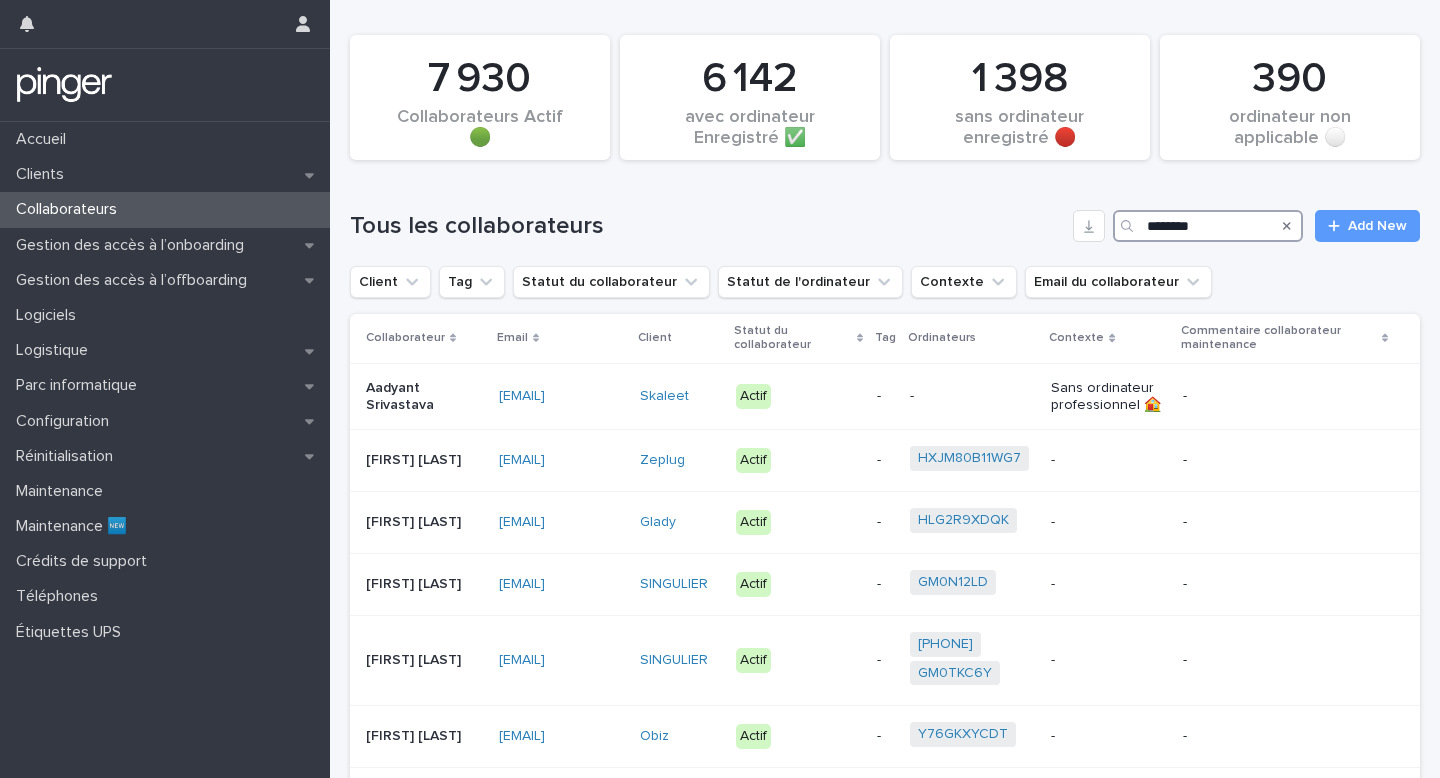 type on "********" 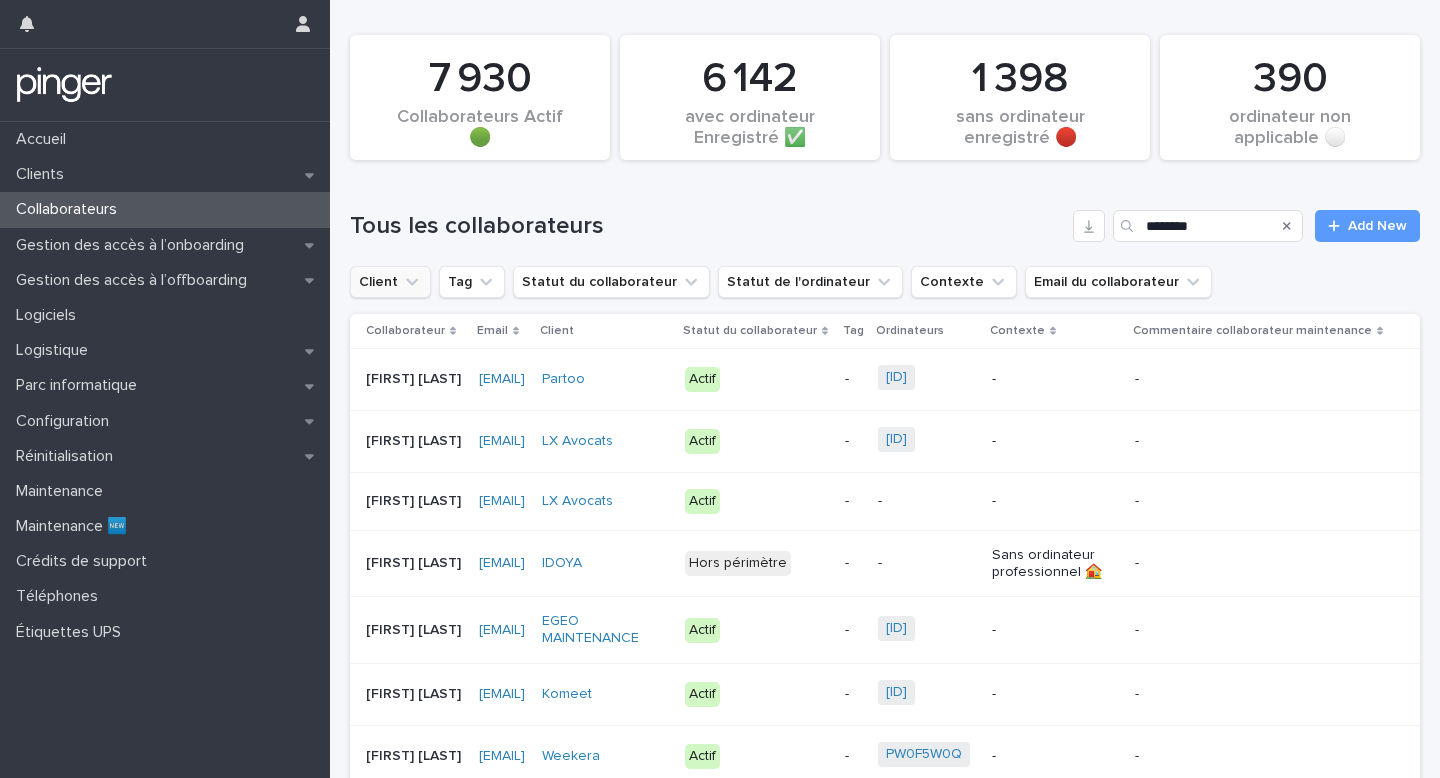 click on "Client" at bounding box center [390, 282] 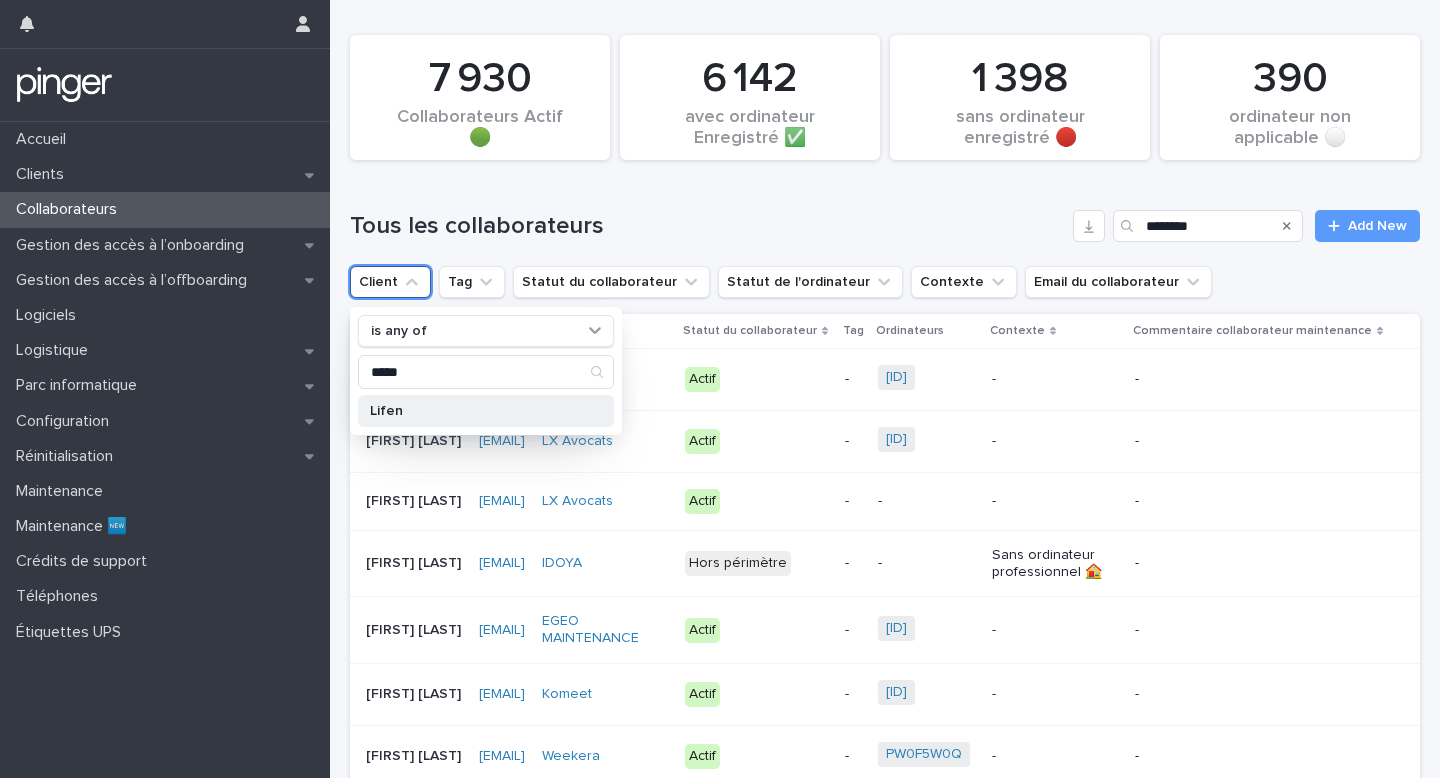 type on "*****" 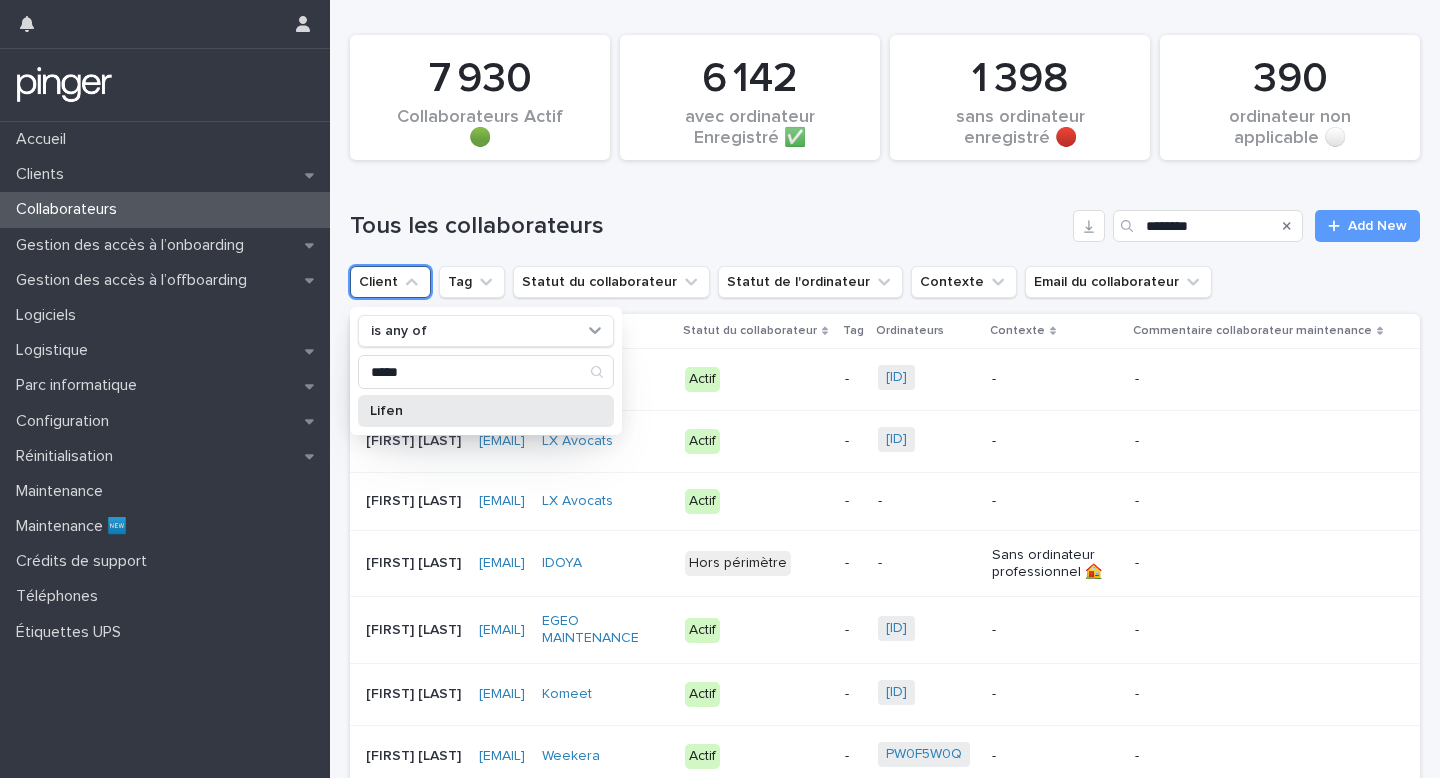 click on "Lifen" at bounding box center (476, 411) 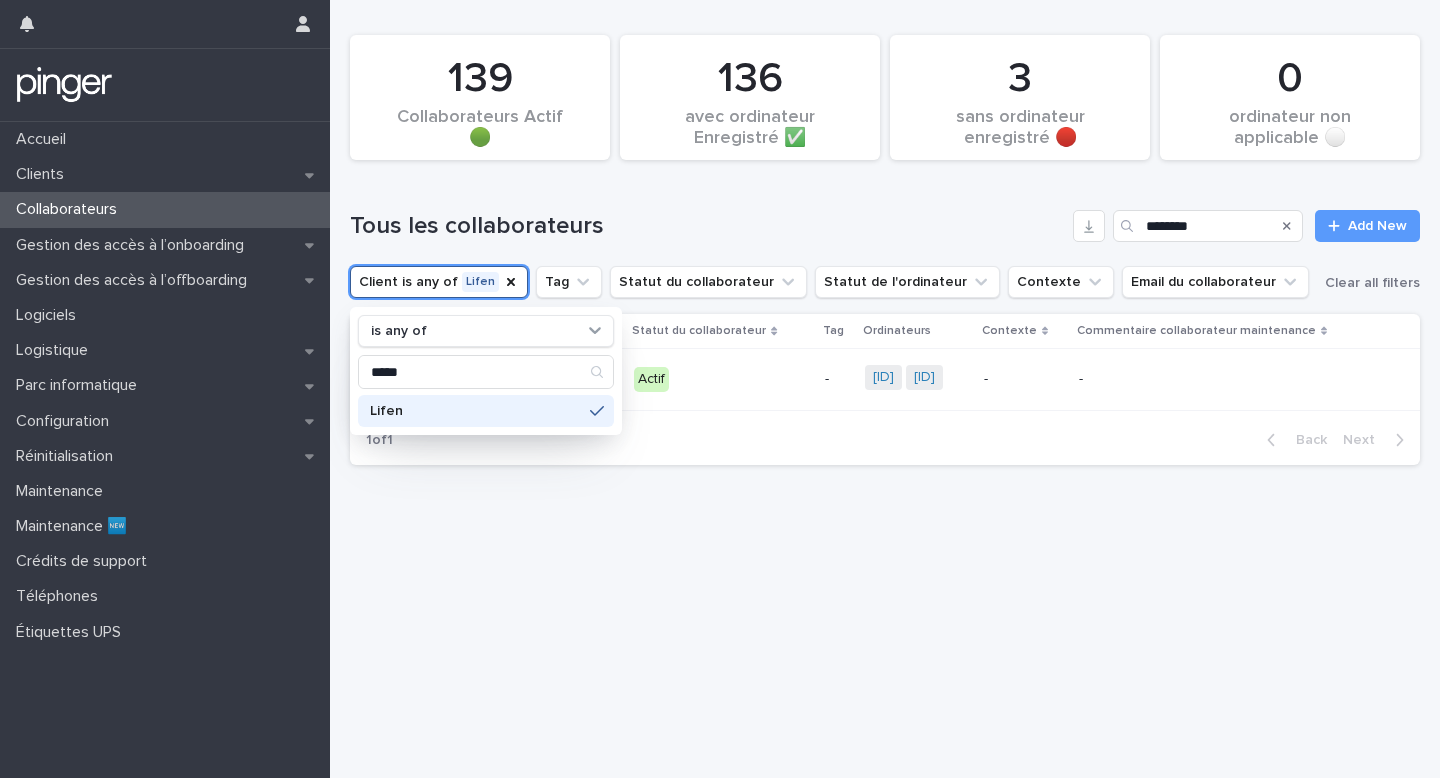 click on "Tous les collaborateurs" at bounding box center (707, 226) 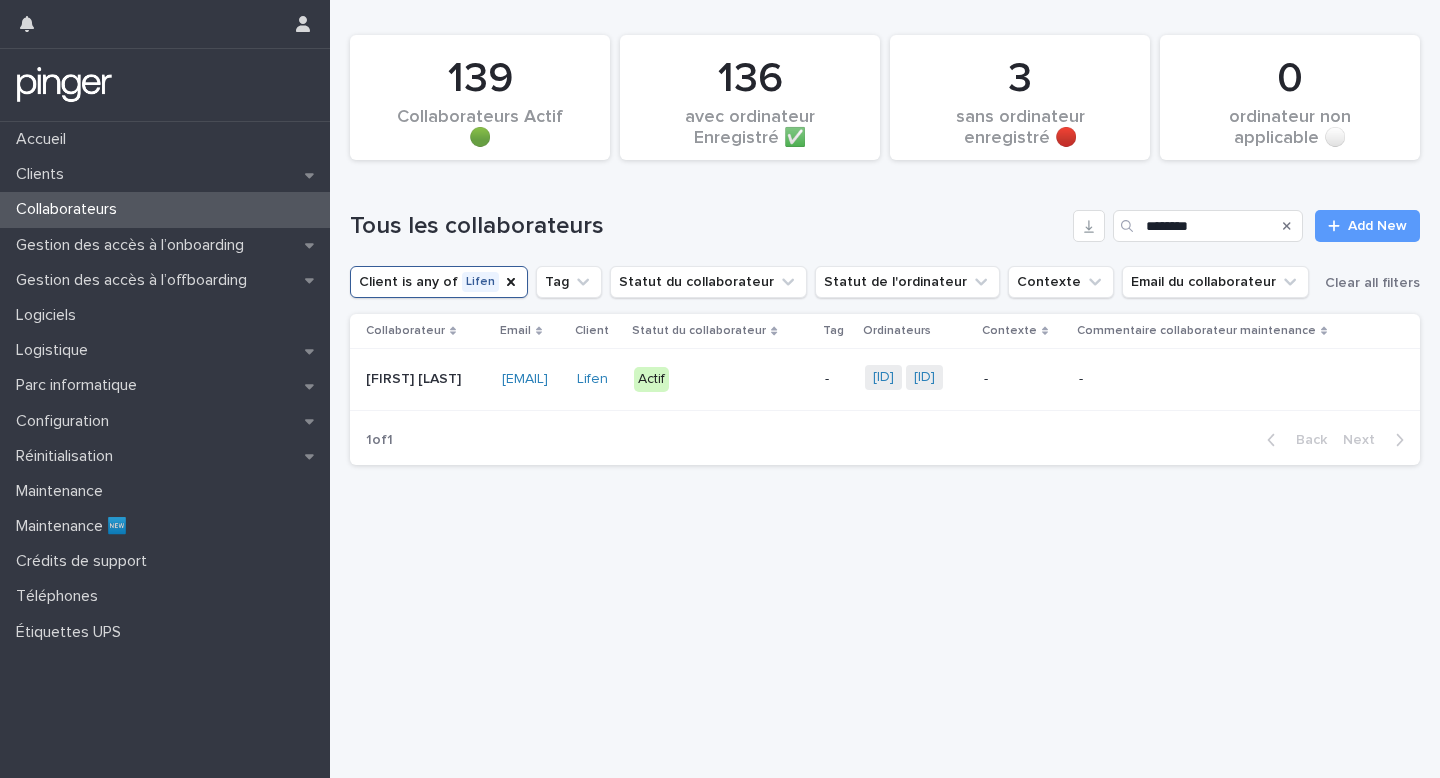 click on "florence.martino@lifen.fr" at bounding box center (531, 379) 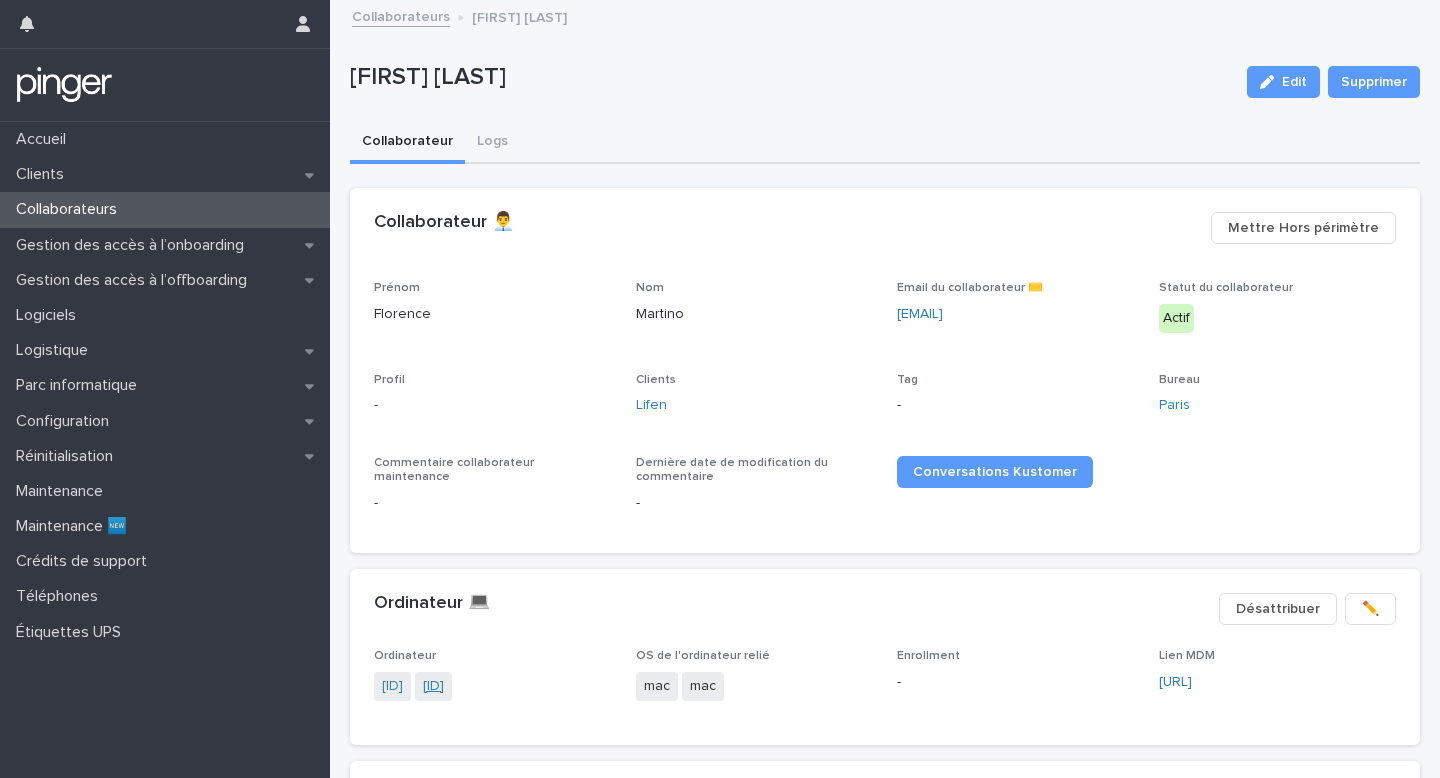click on "FVFH45KAQ05N" at bounding box center (433, 686) 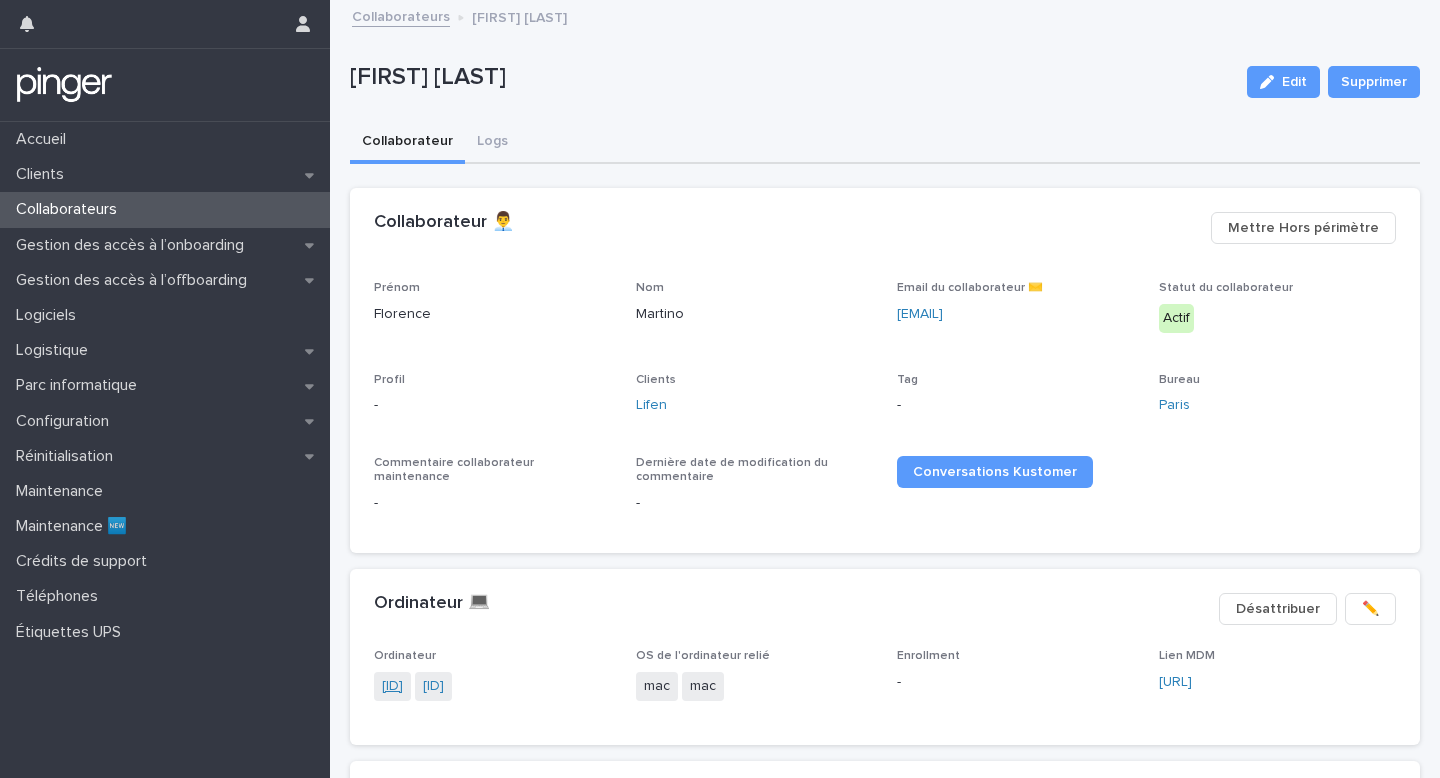 click on "KL6M223JN9" at bounding box center [392, 686] 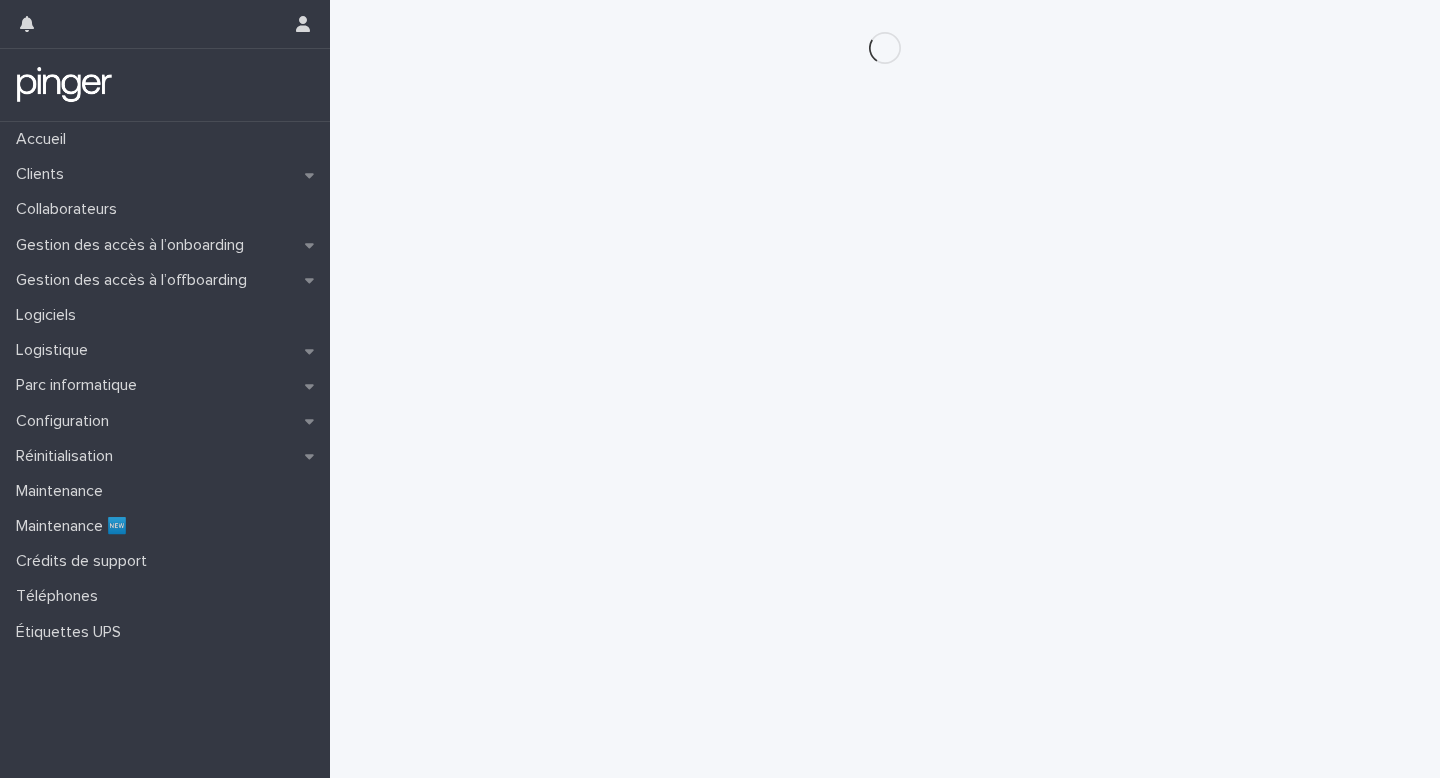 scroll, scrollTop: 0, scrollLeft: 0, axis: both 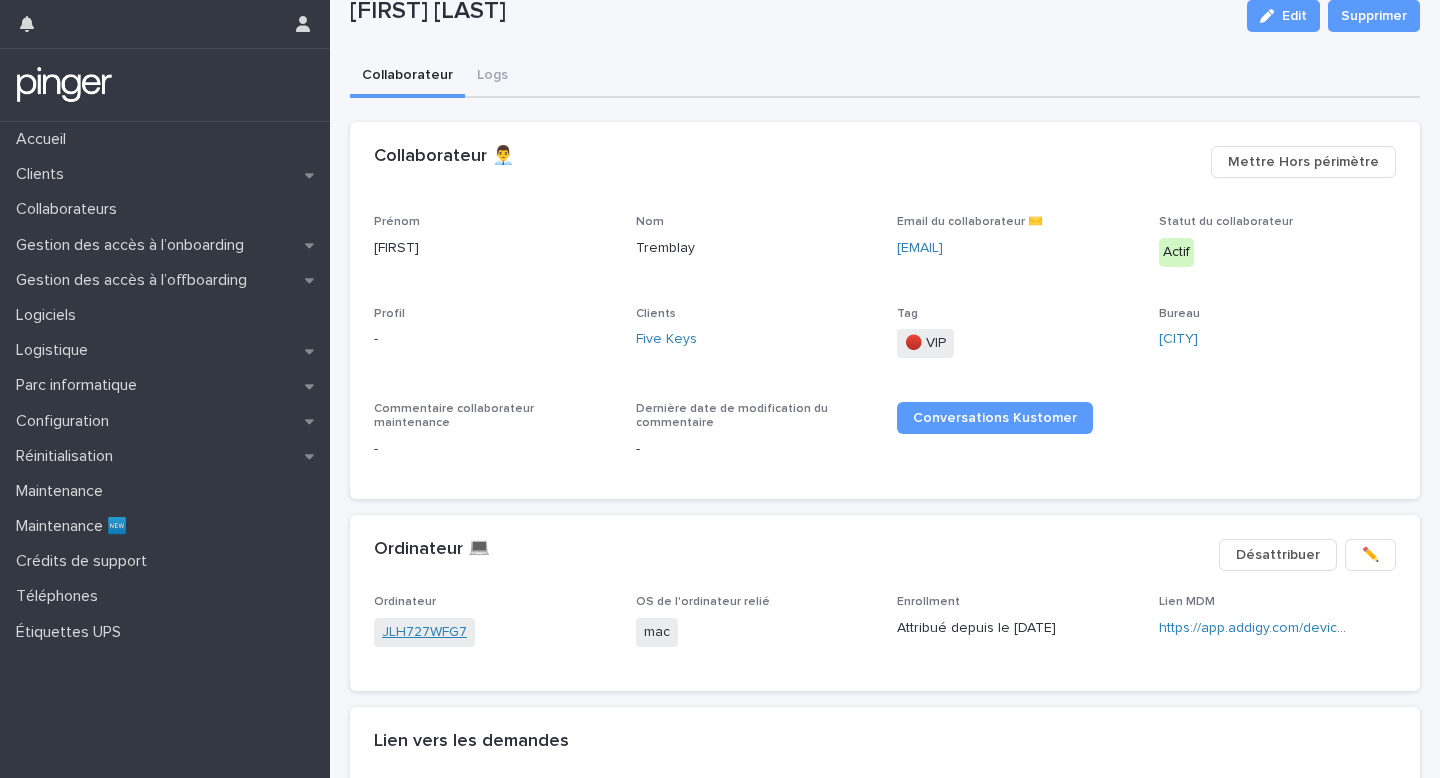click on "JLH727WFG7" at bounding box center [424, 632] 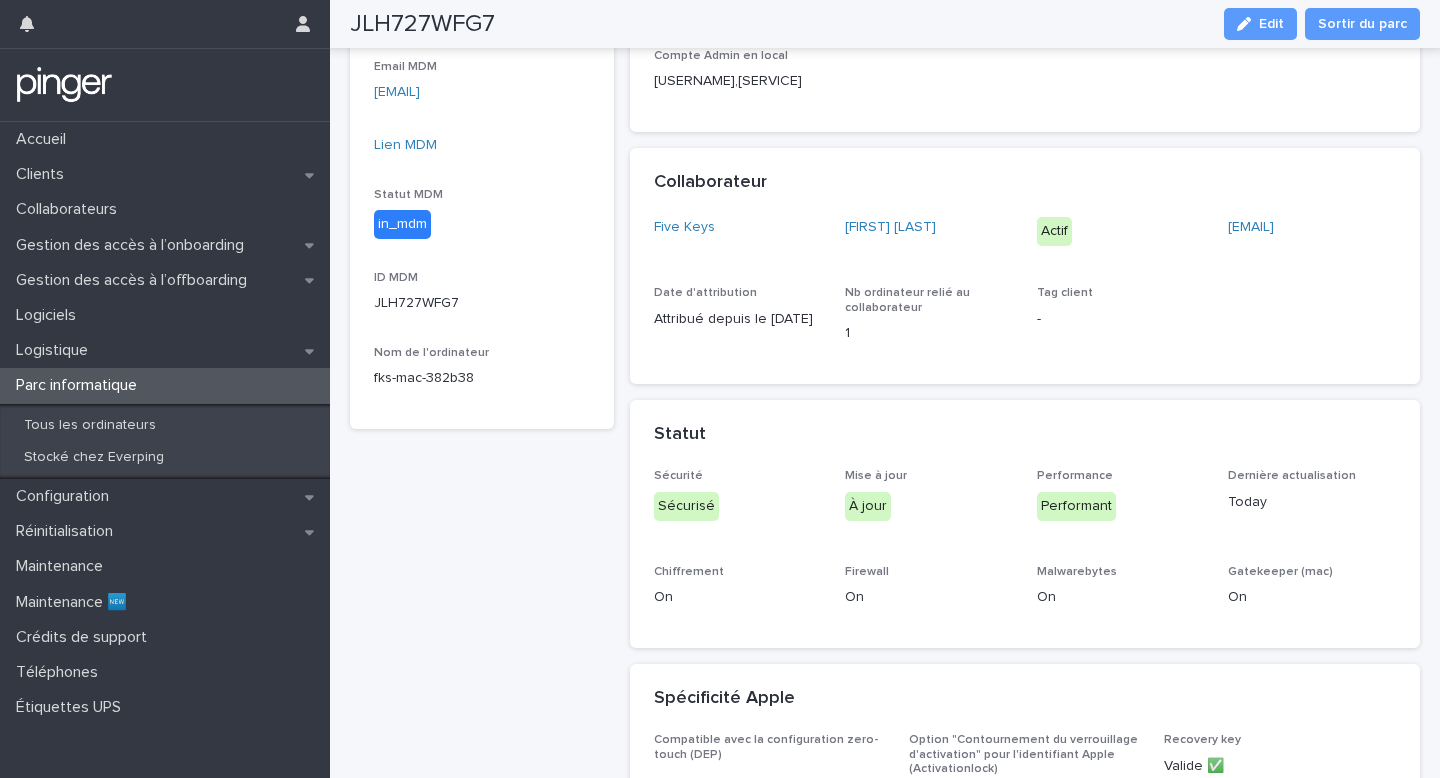 scroll, scrollTop: 0, scrollLeft: 0, axis: both 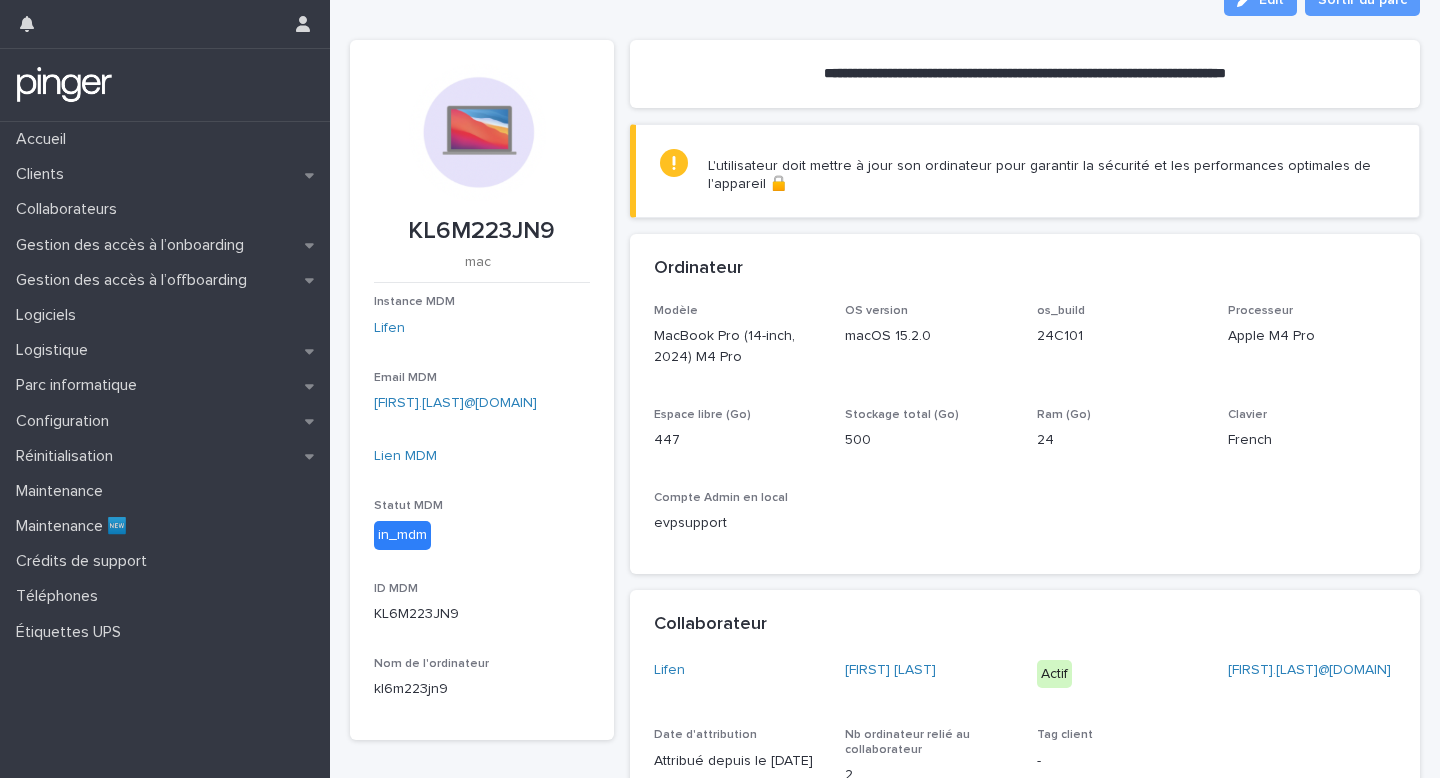 click on "KL6M223JN9" at bounding box center (482, 231) 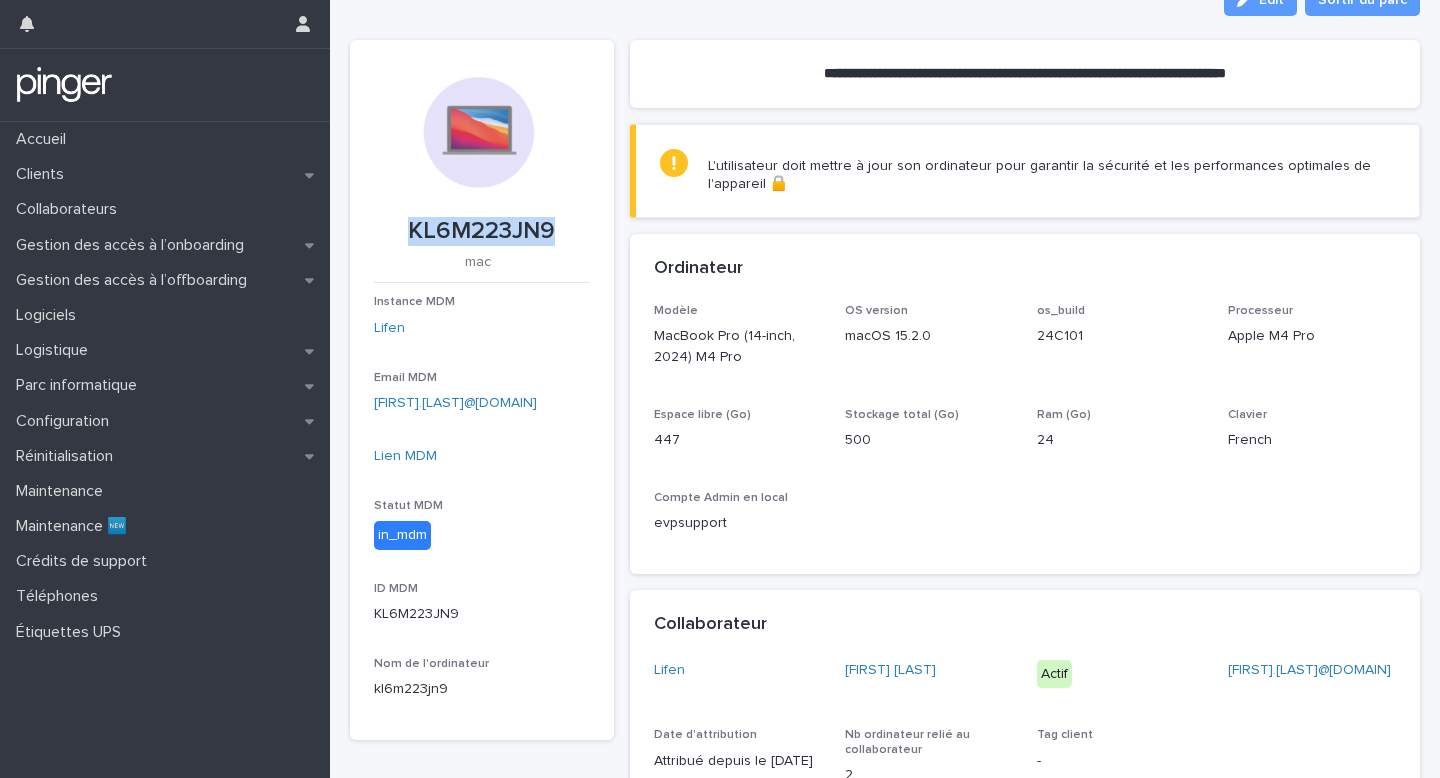 click on "KL6M223JN9" at bounding box center (482, 231) 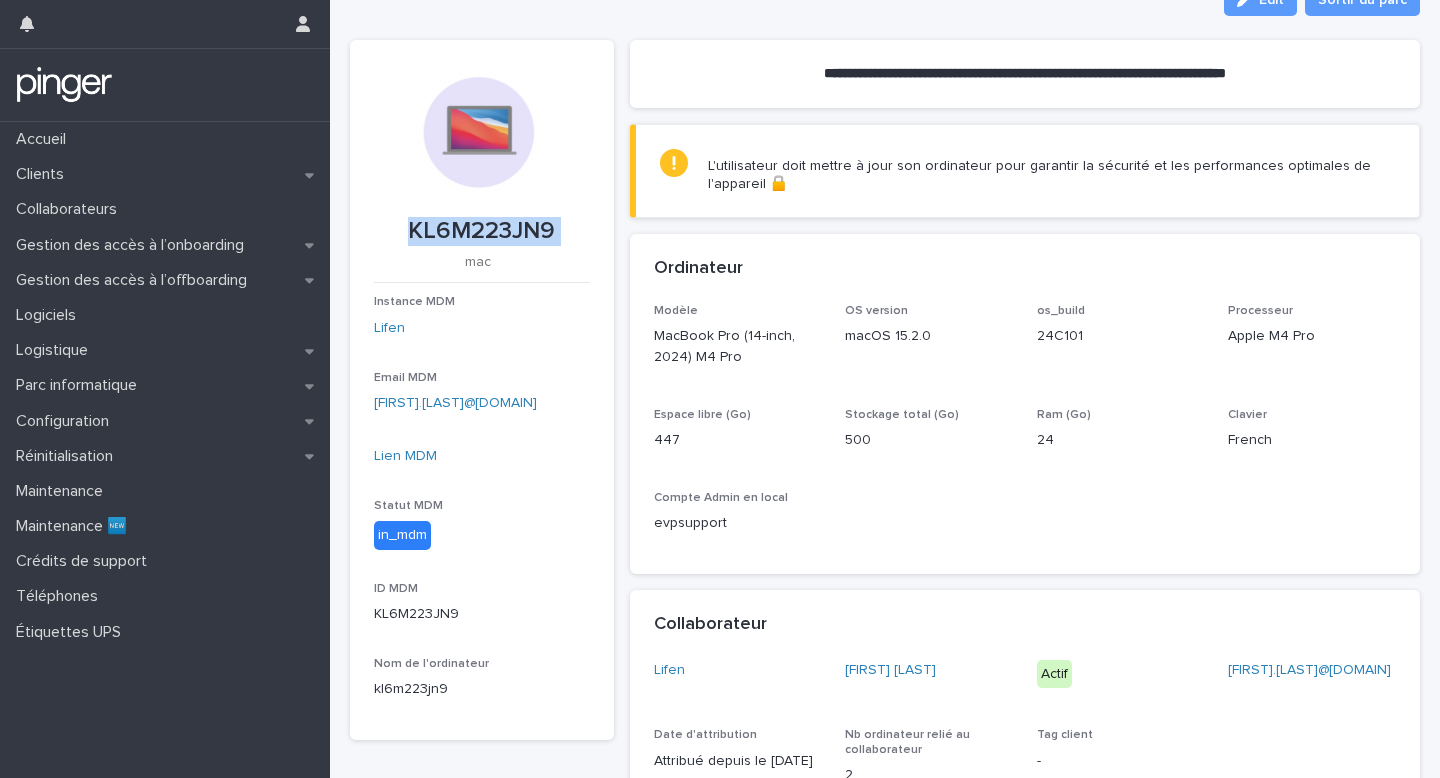 click on "KL6M223JN9" at bounding box center [482, 231] 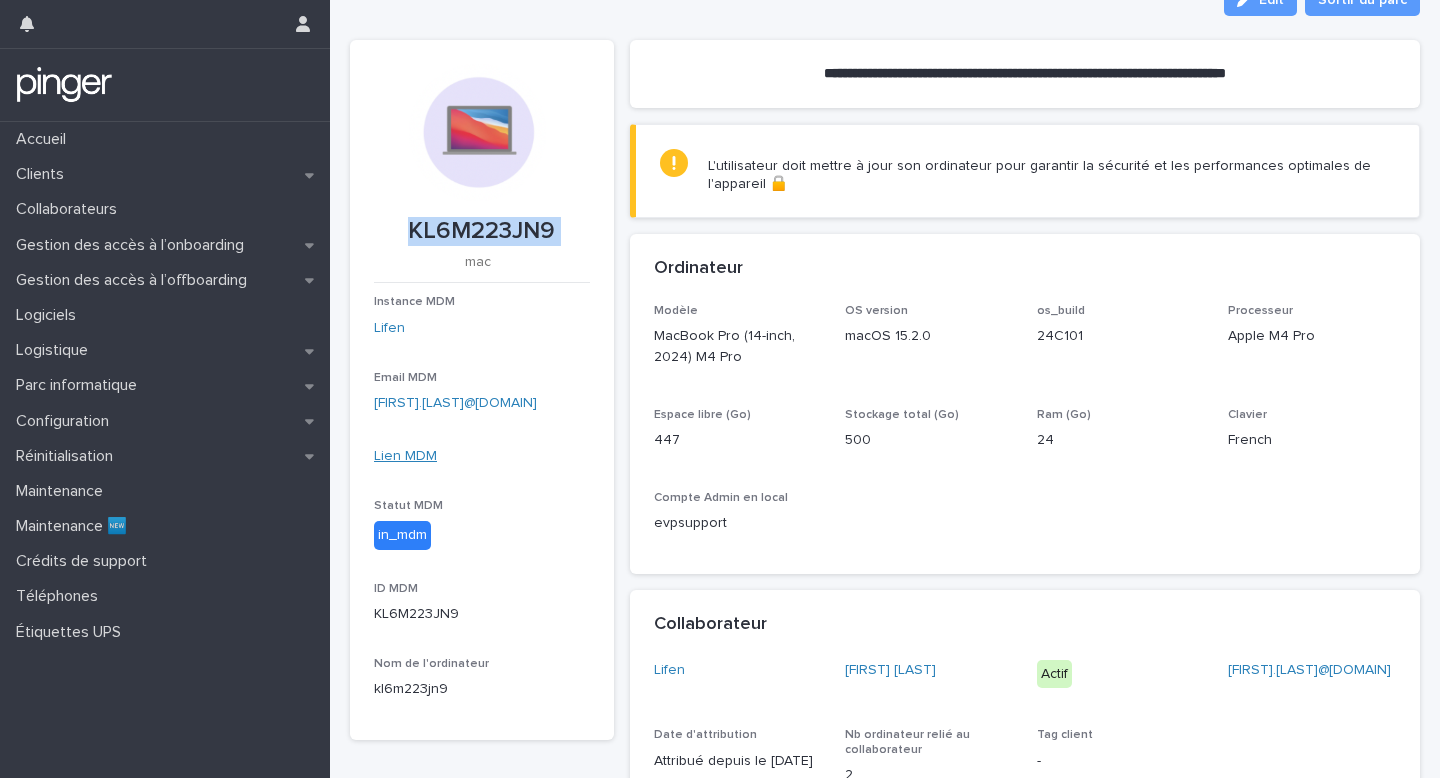 click on "Lien MDM" at bounding box center [405, 456] 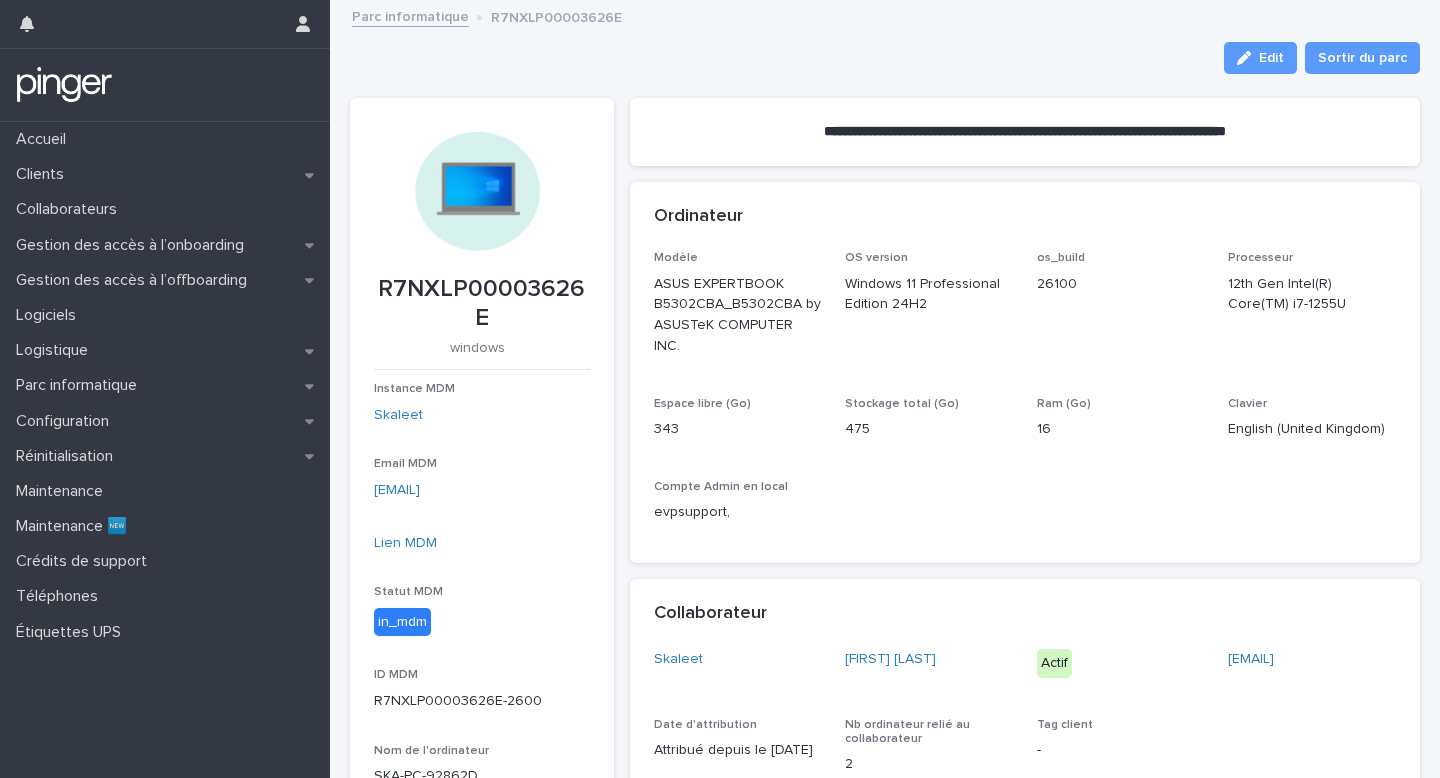 scroll, scrollTop: 0, scrollLeft: 0, axis: both 